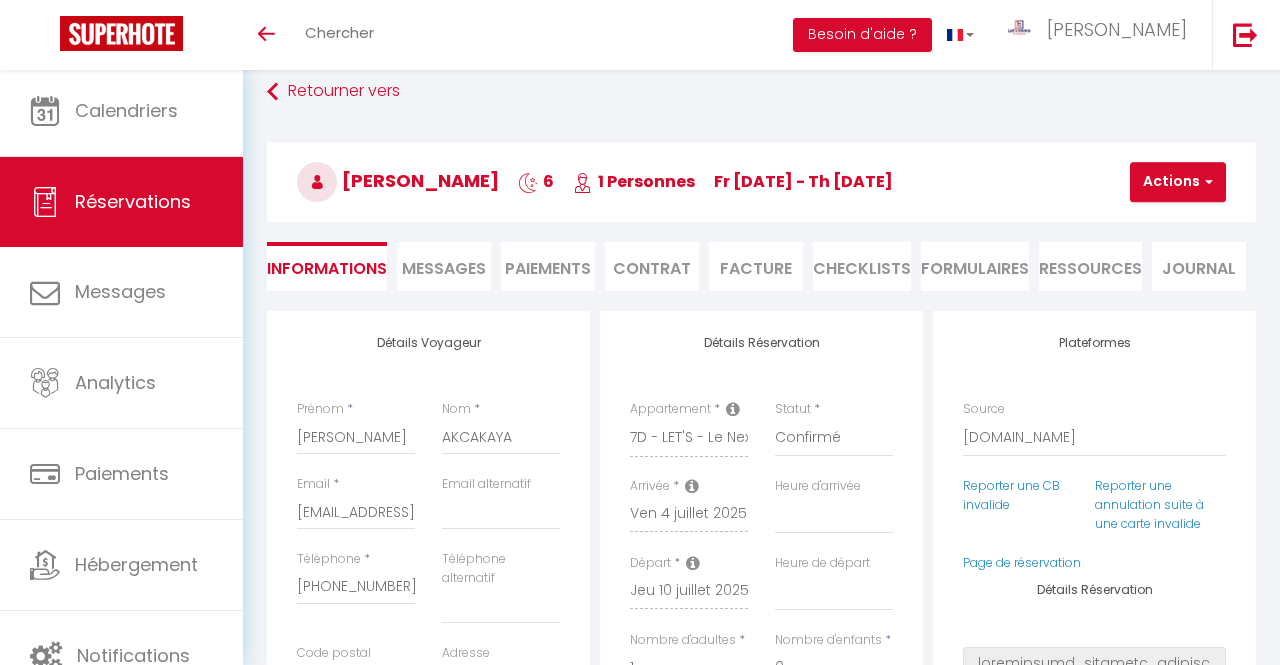 select on "28204" 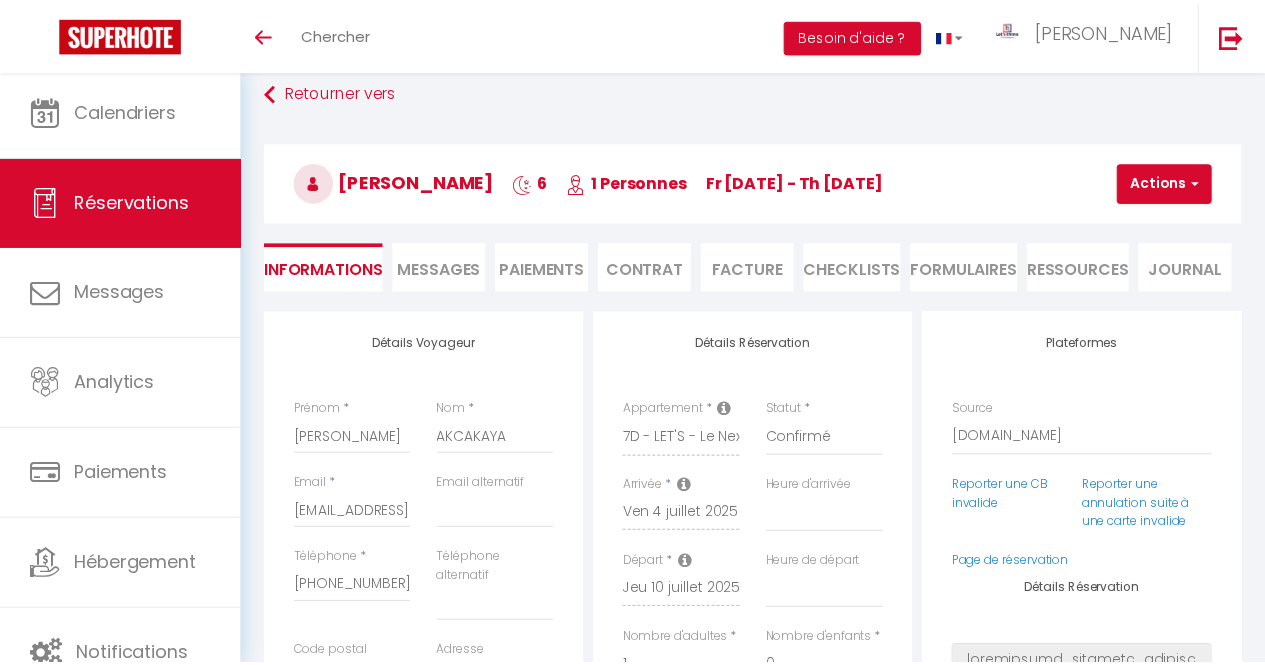 scroll, scrollTop: 0, scrollLeft: 0, axis: both 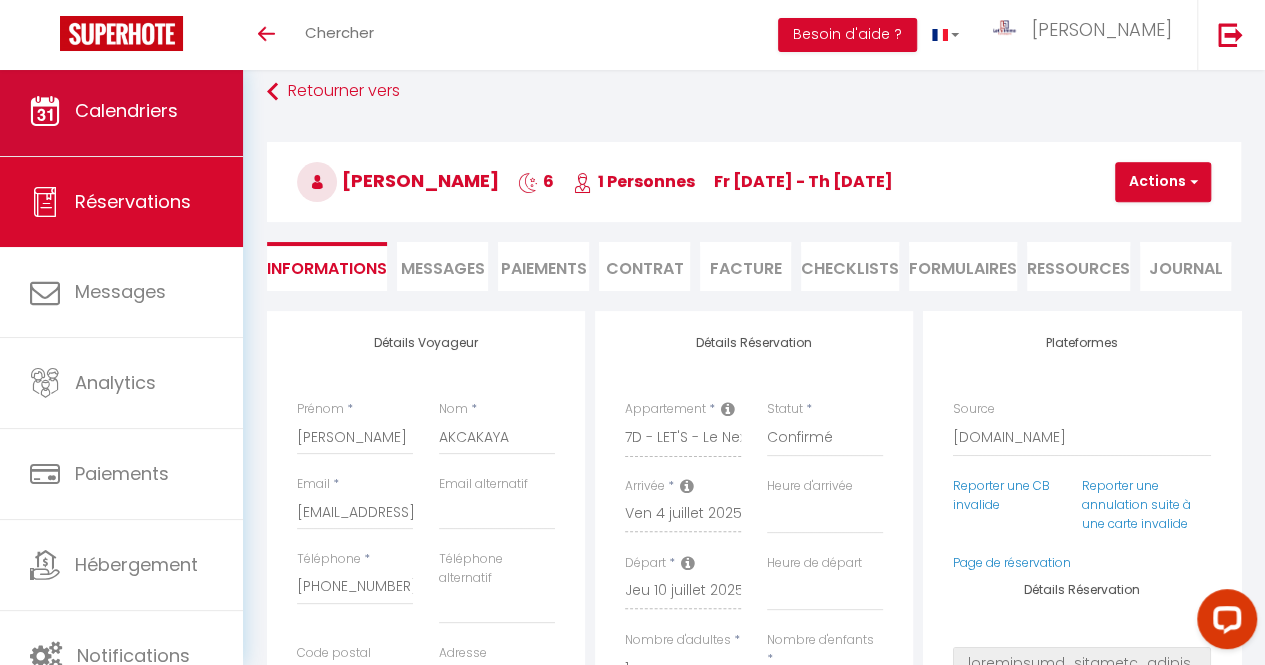 click on "Calendriers" at bounding box center (126, 110) 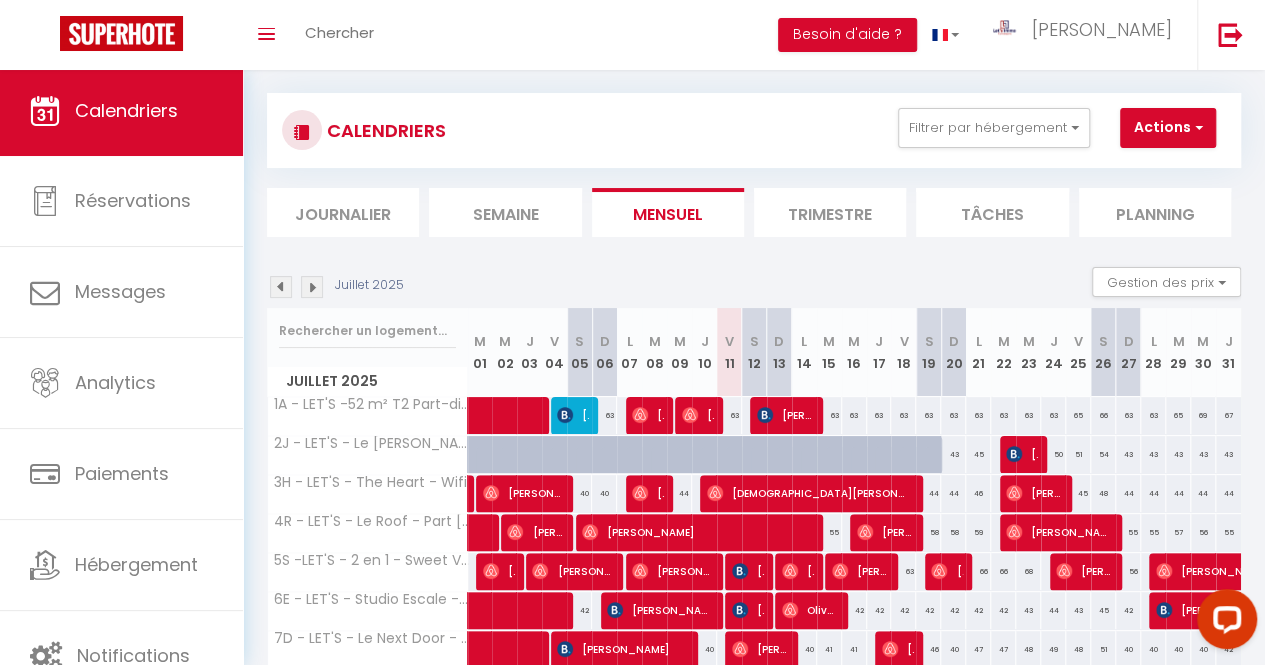 scroll, scrollTop: 138, scrollLeft: 0, axis: vertical 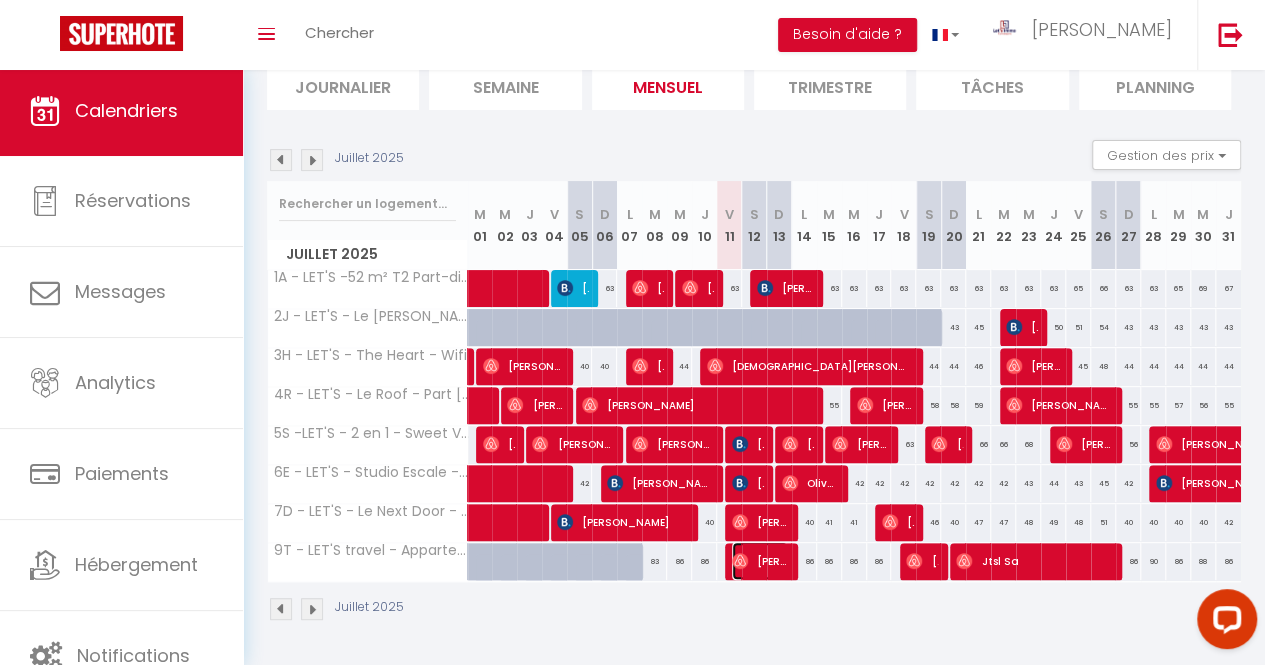 click on "[PERSON_NAME]" at bounding box center (760, 561) 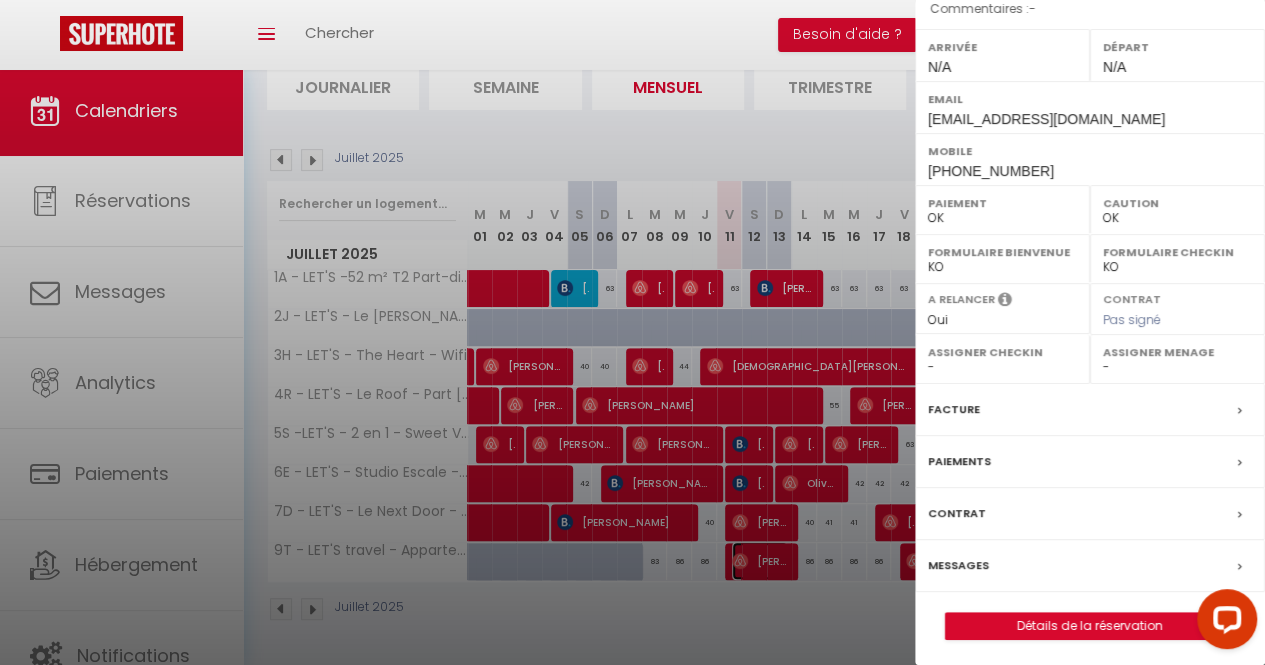 scroll, scrollTop: 281, scrollLeft: 0, axis: vertical 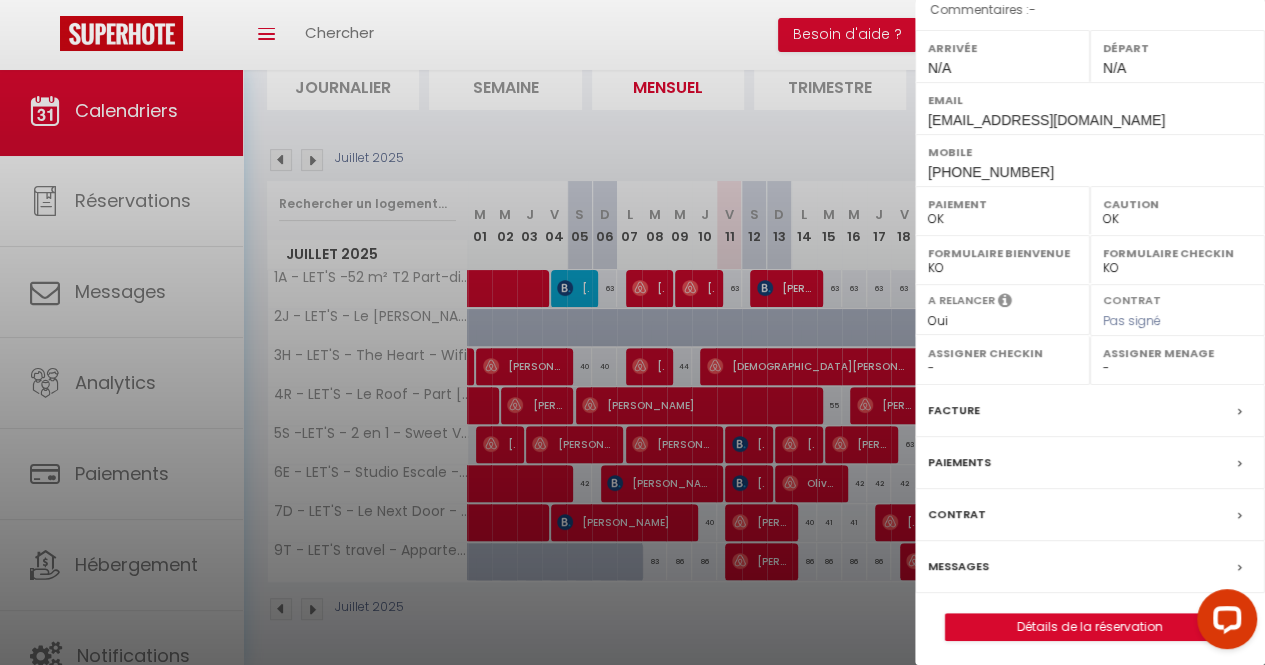 click on "Messages" at bounding box center (958, 566) 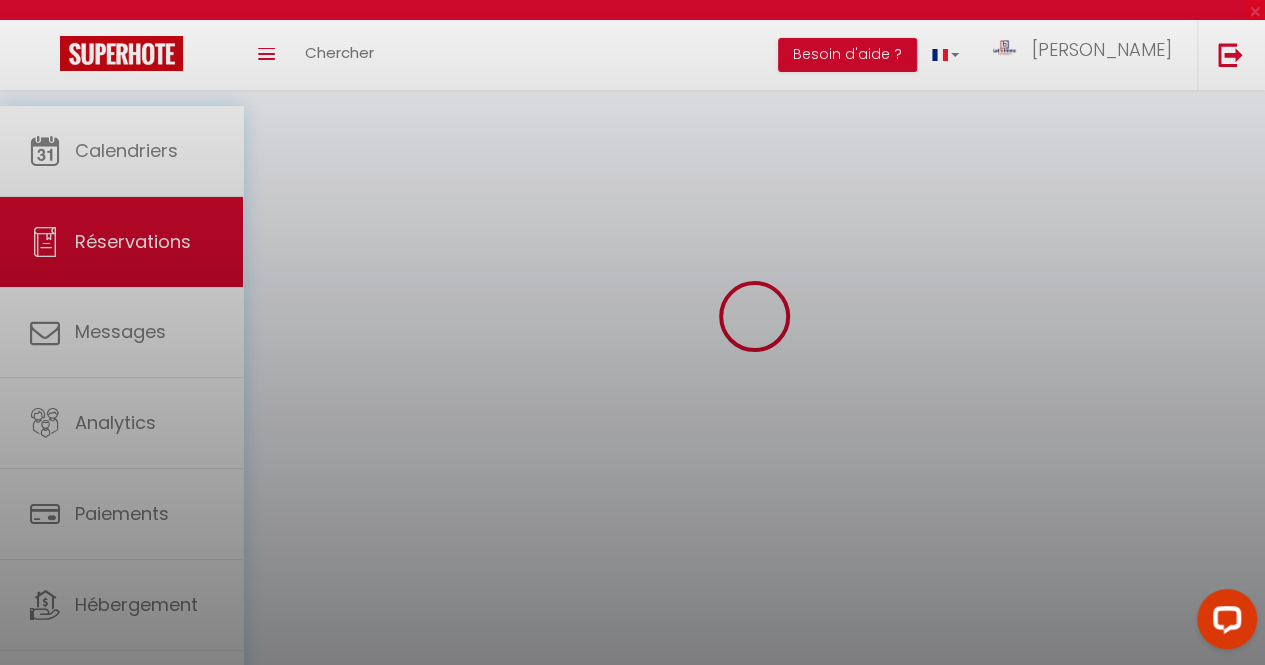 scroll, scrollTop: 0, scrollLeft: 0, axis: both 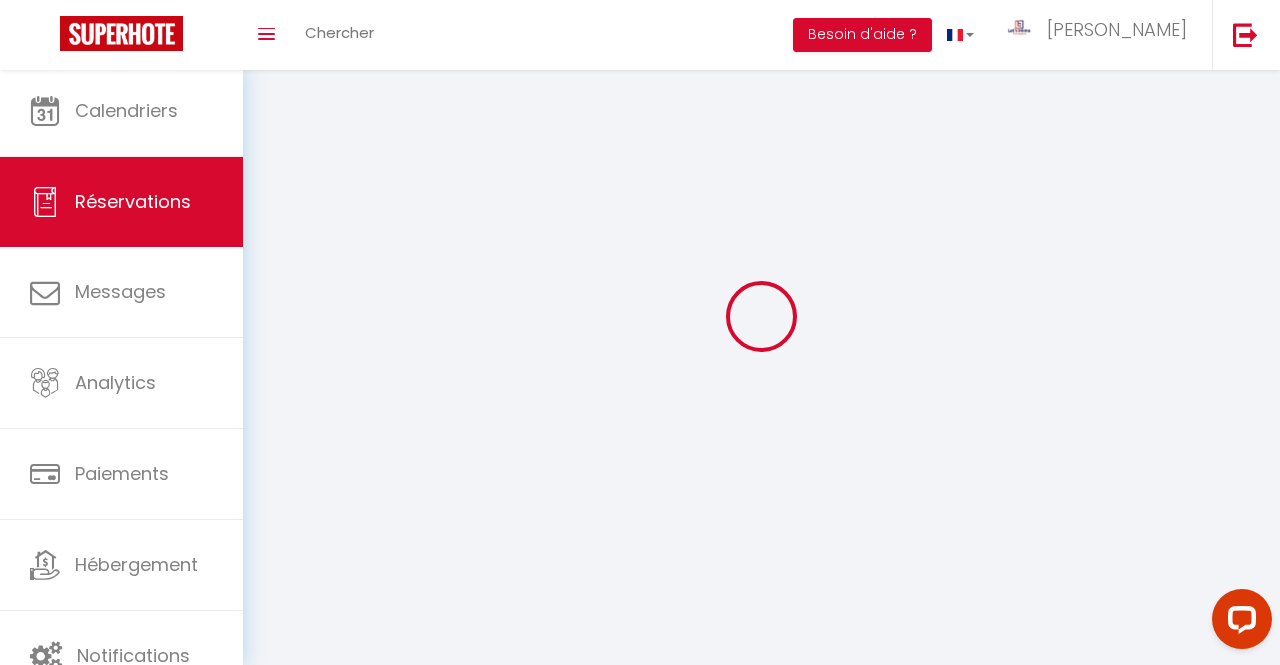 select 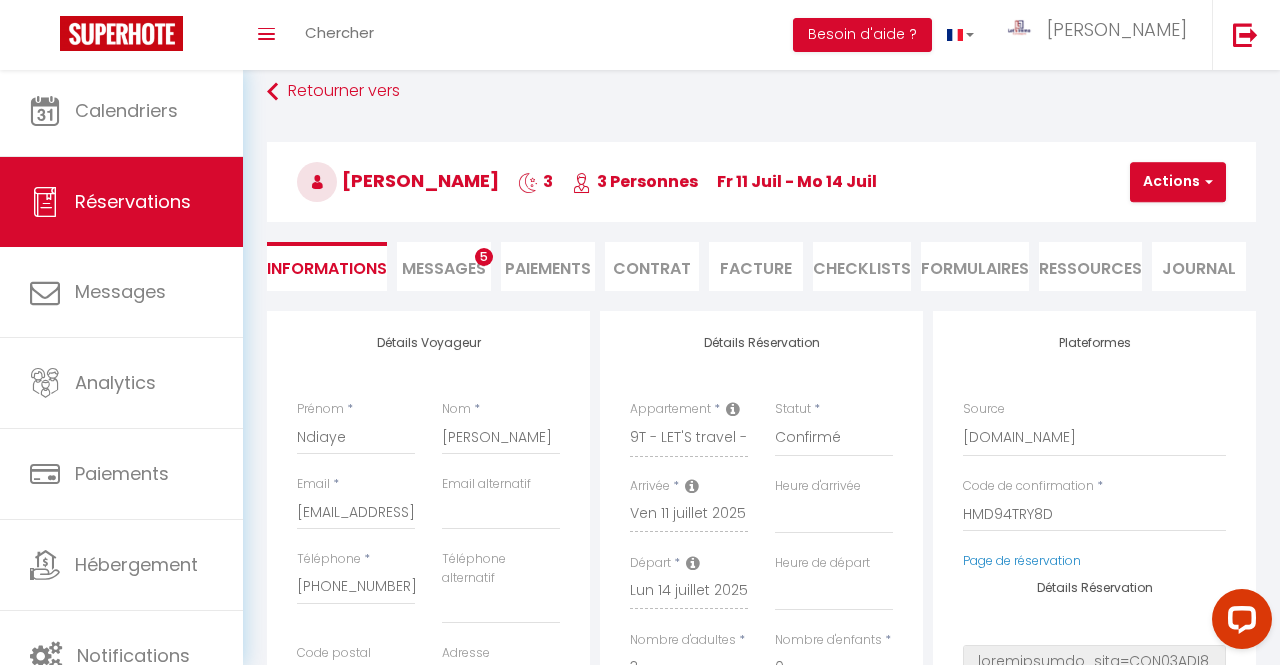 select 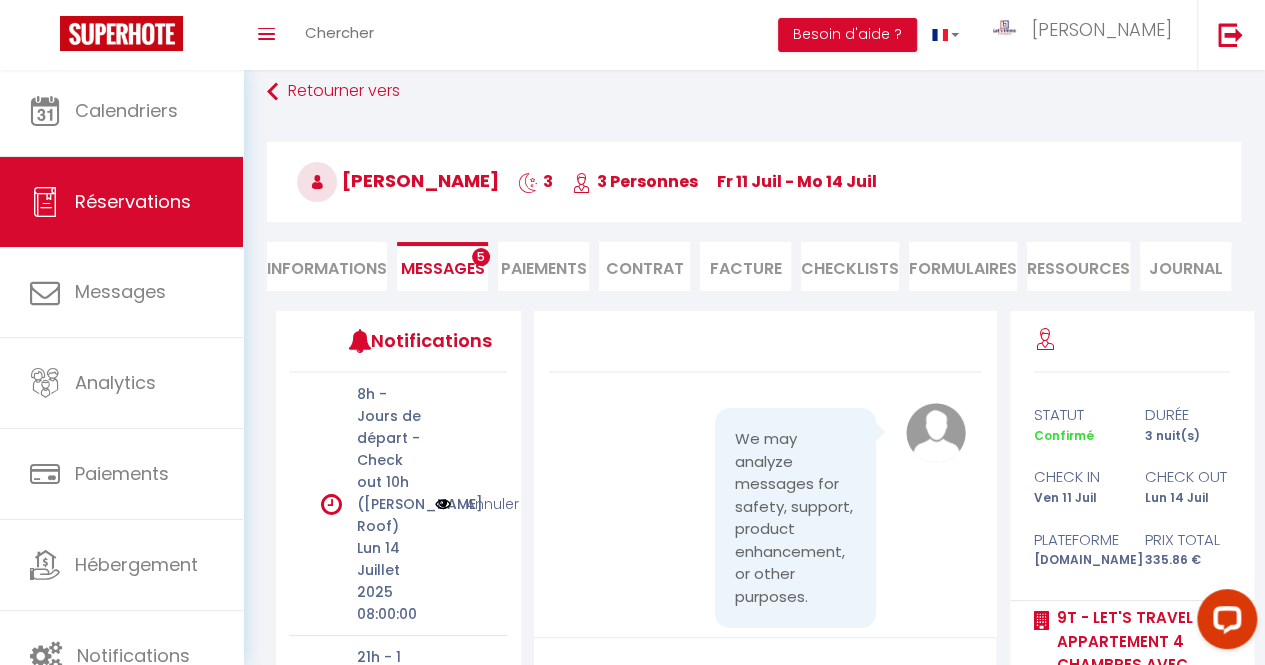 scroll, scrollTop: 4307, scrollLeft: 0, axis: vertical 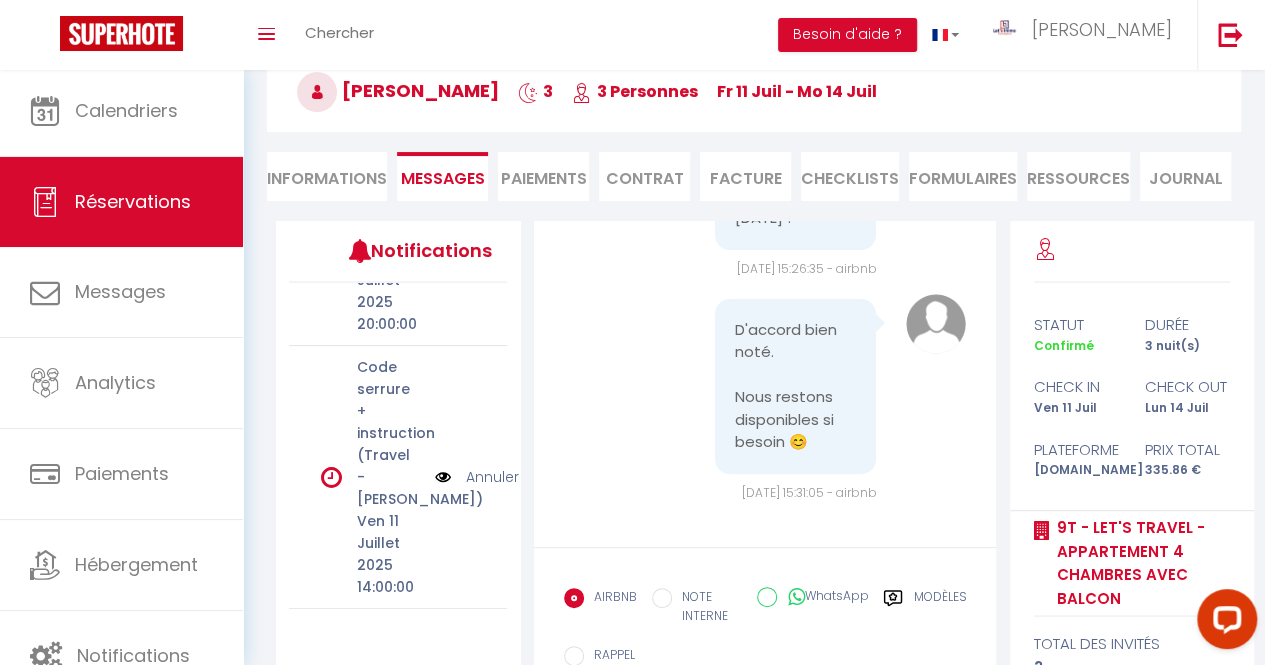 click at bounding box center (443, 477) 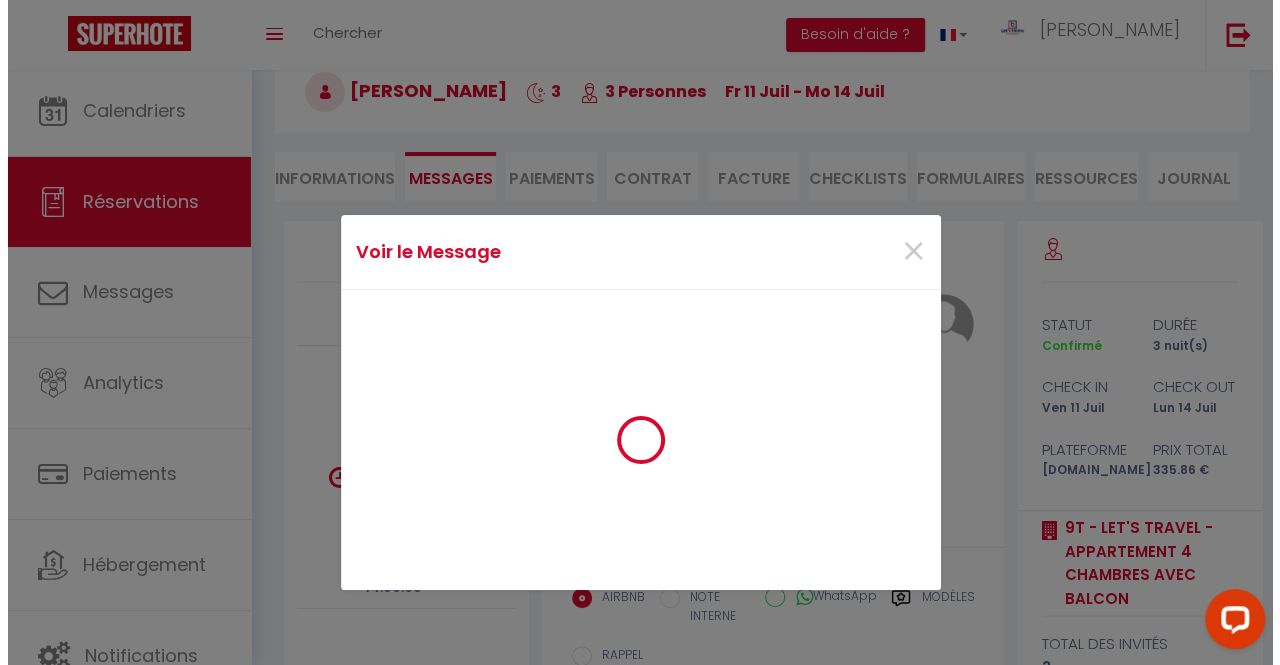 scroll, scrollTop: 4172, scrollLeft: 0, axis: vertical 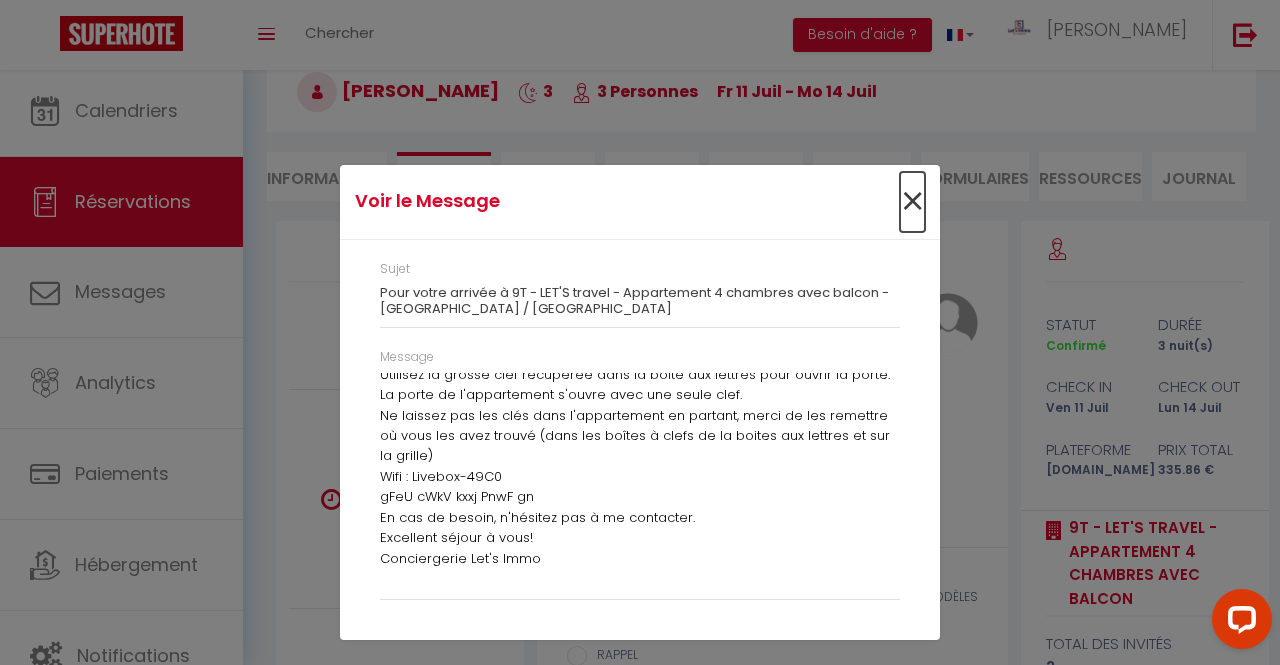 click on "×" at bounding box center (912, 202) 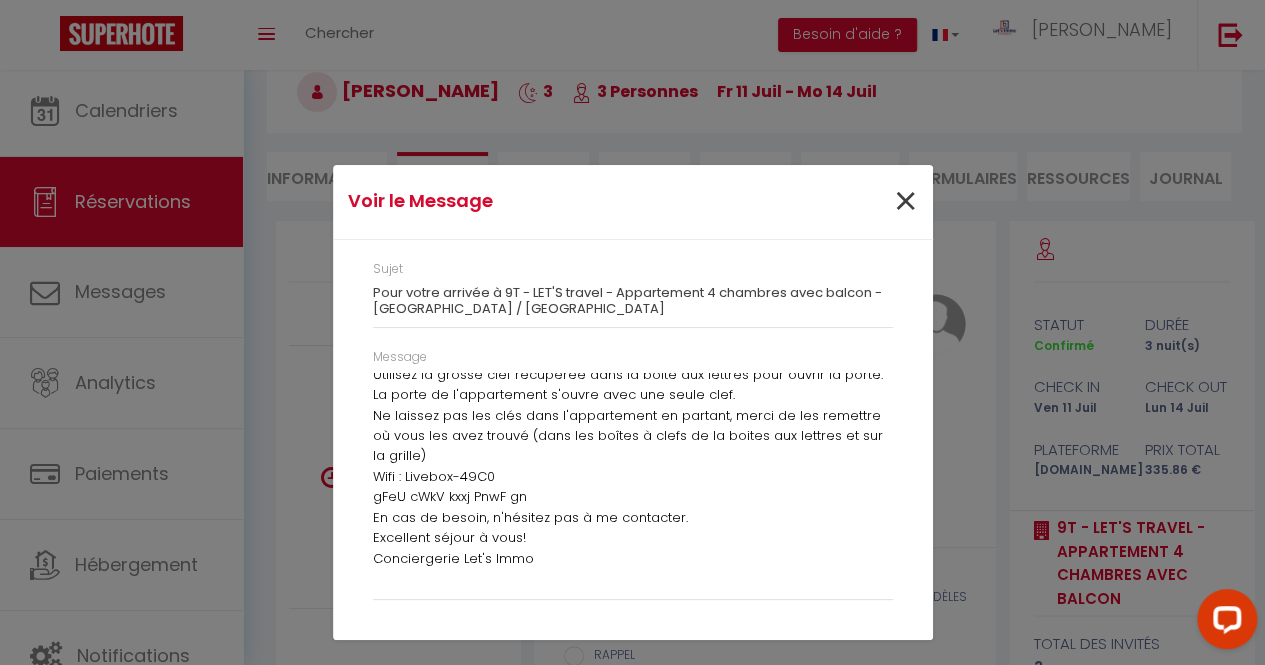 scroll, scrollTop: 4307, scrollLeft: 0, axis: vertical 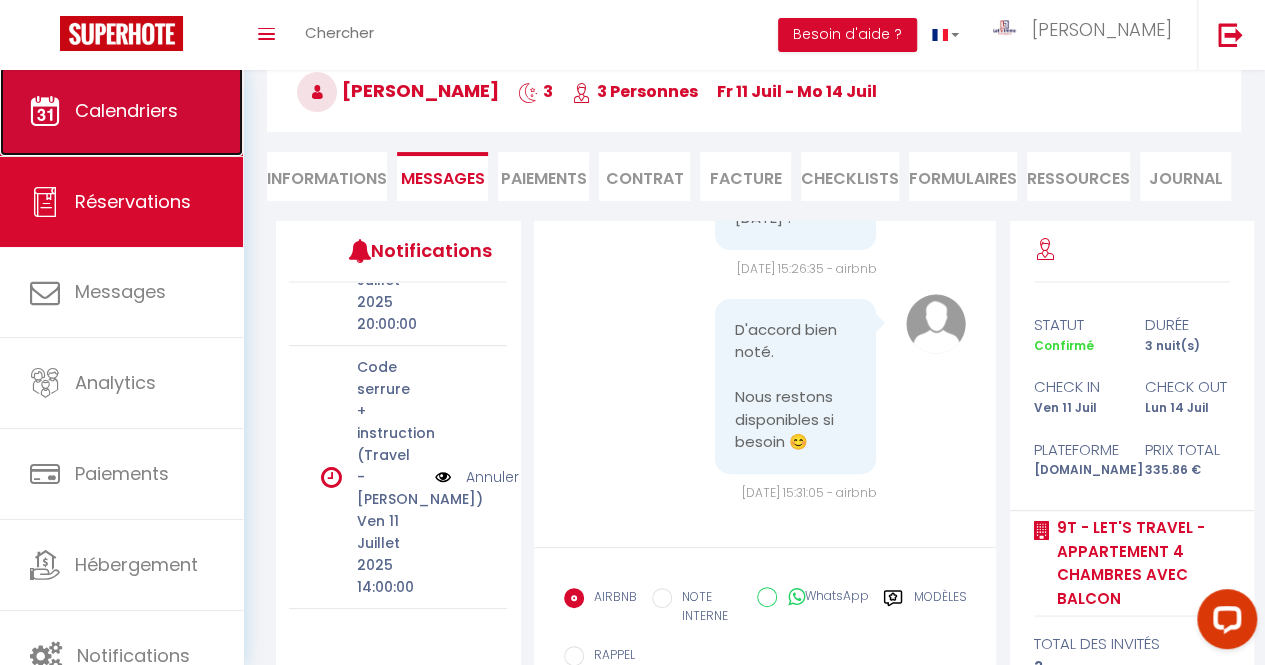 click on "Calendriers" at bounding box center [121, 111] 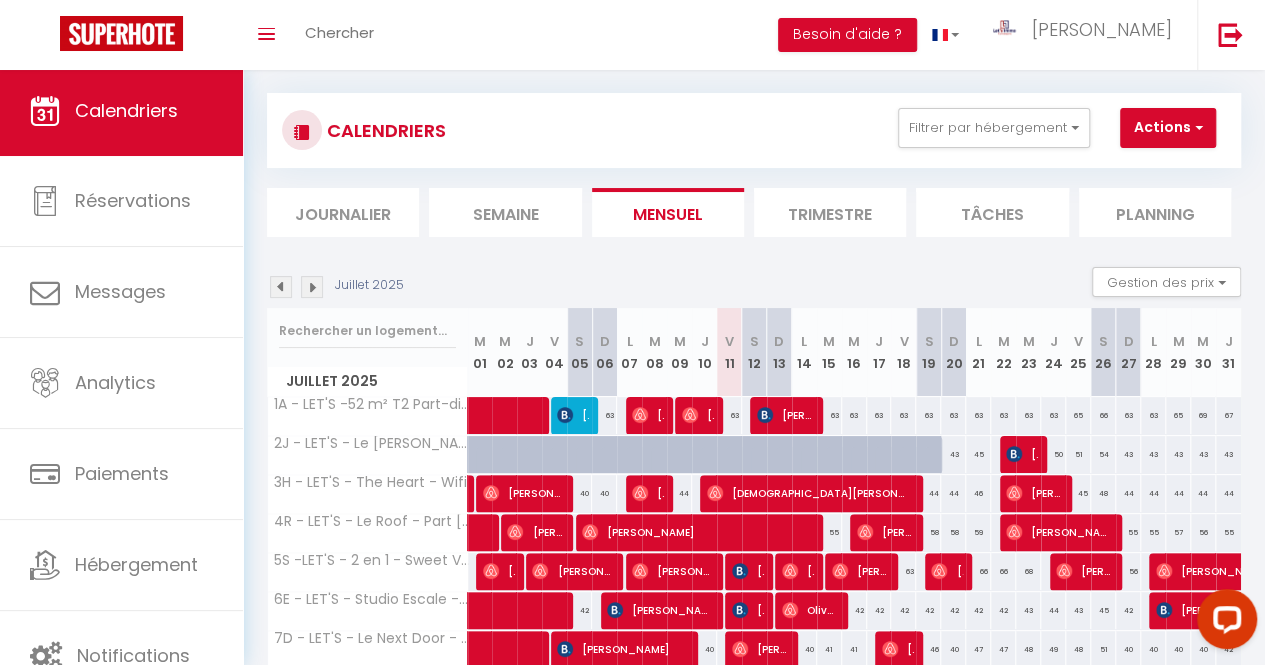 scroll, scrollTop: 138, scrollLeft: 0, axis: vertical 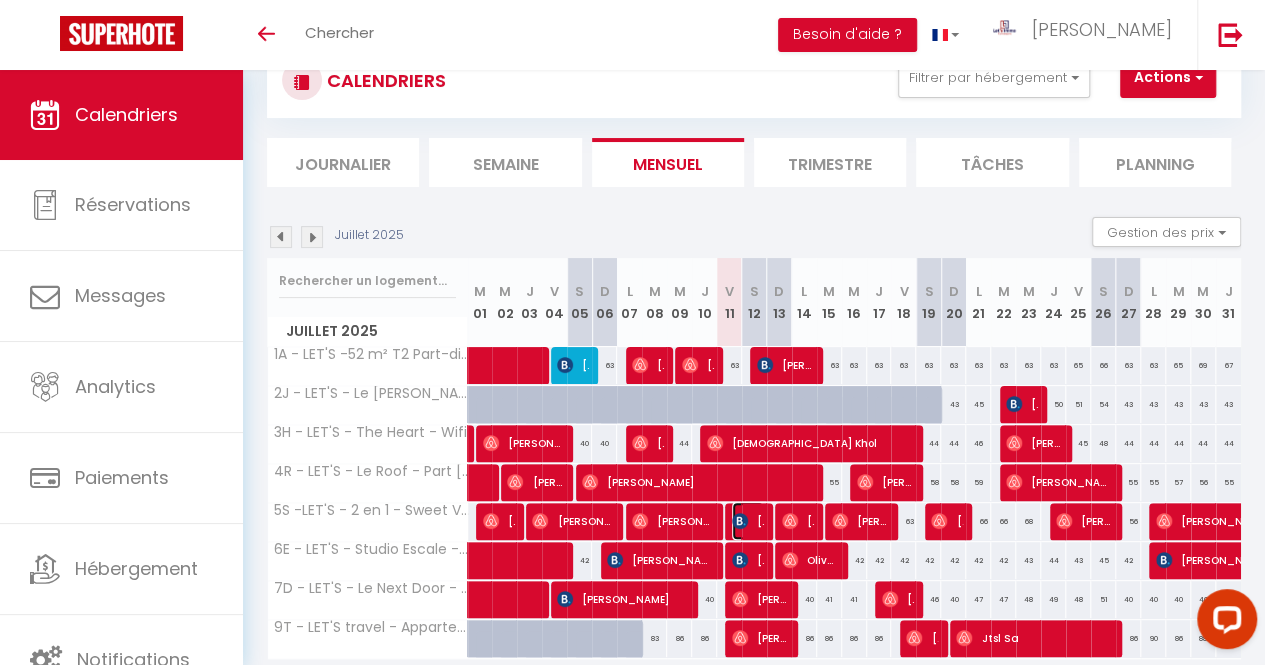 click on "[PERSON_NAME] AMEDONOU" at bounding box center [748, 521] 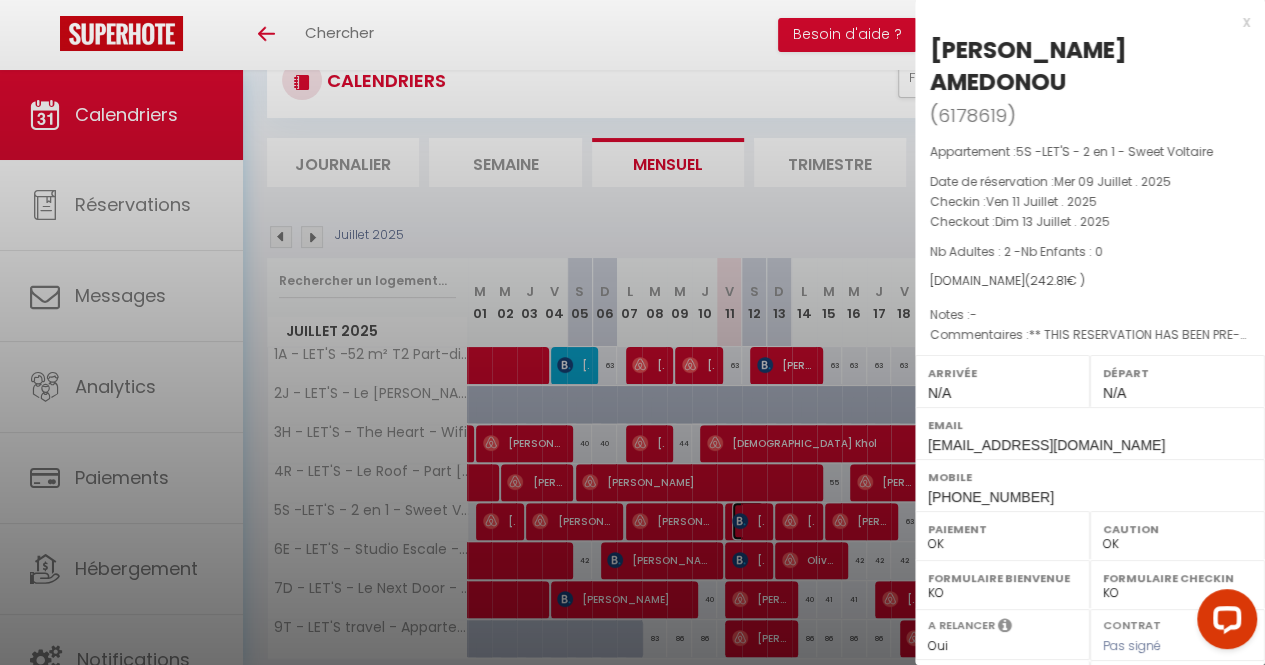 select on "394" 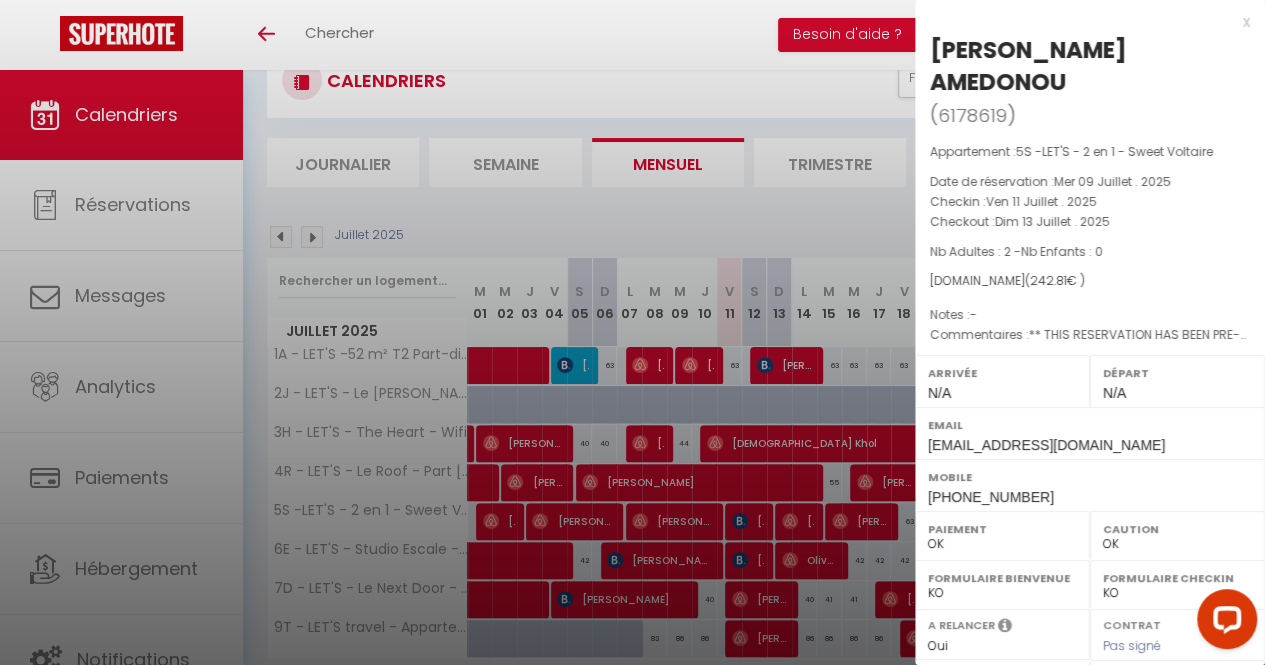 click at bounding box center [632, 332] 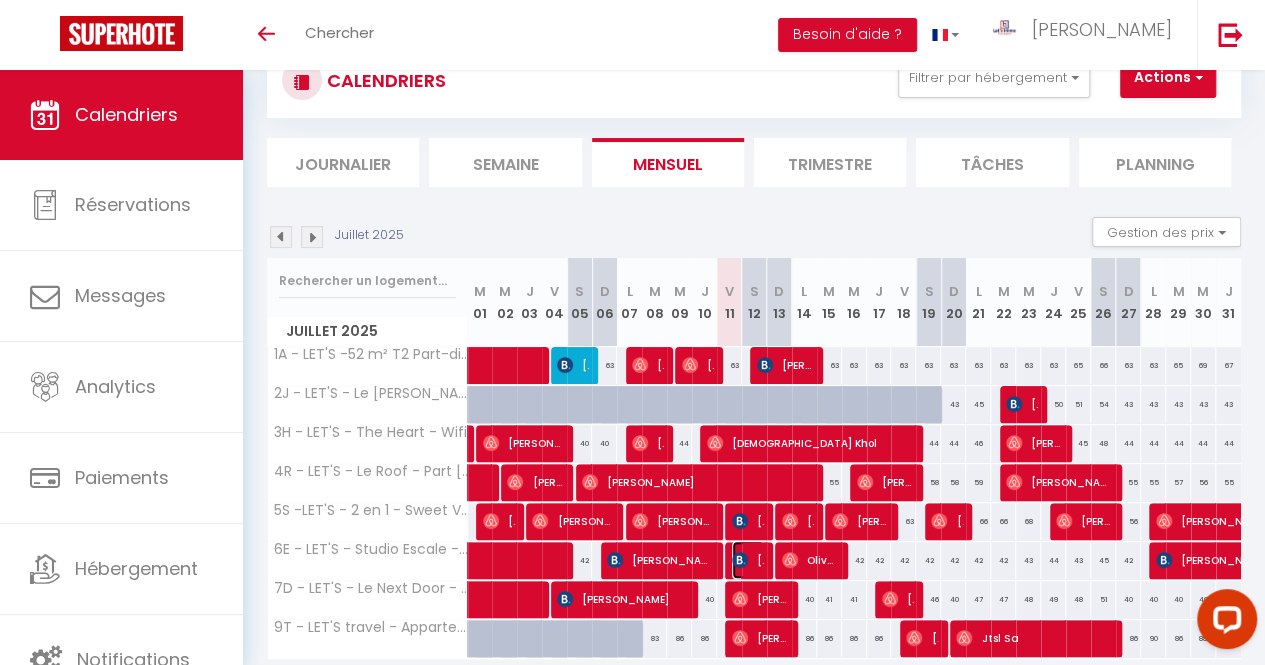 click on "[PERSON_NAME]" at bounding box center (748, 560) 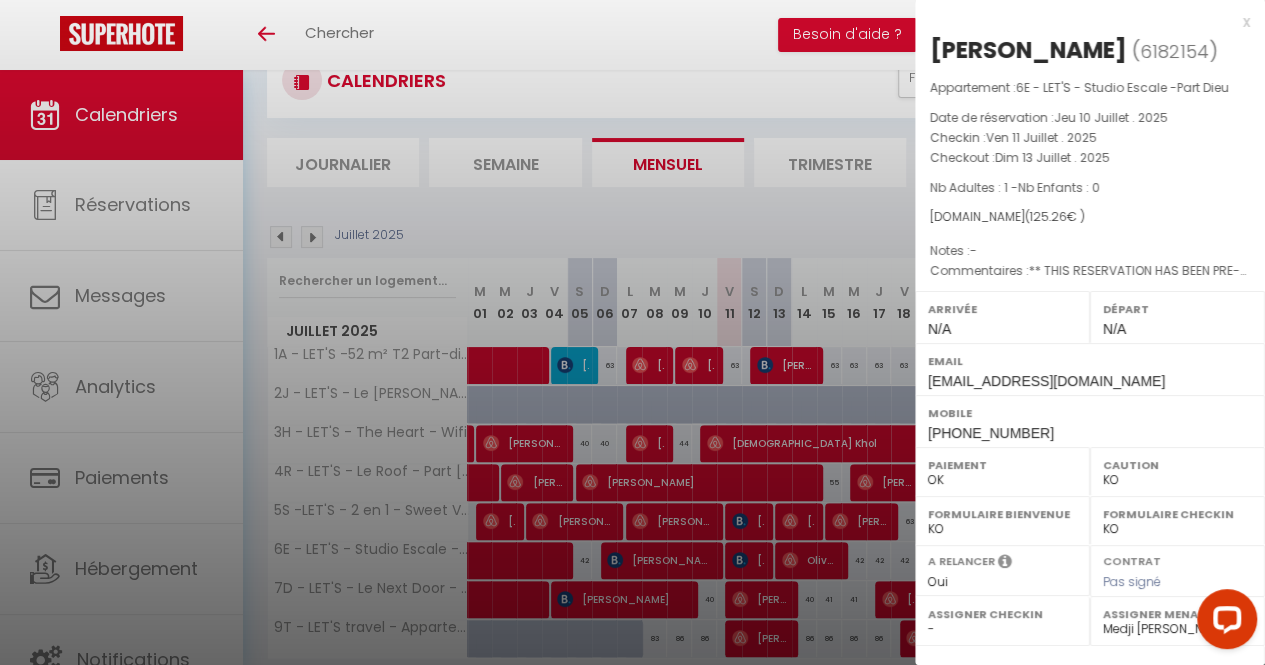 click at bounding box center [632, 332] 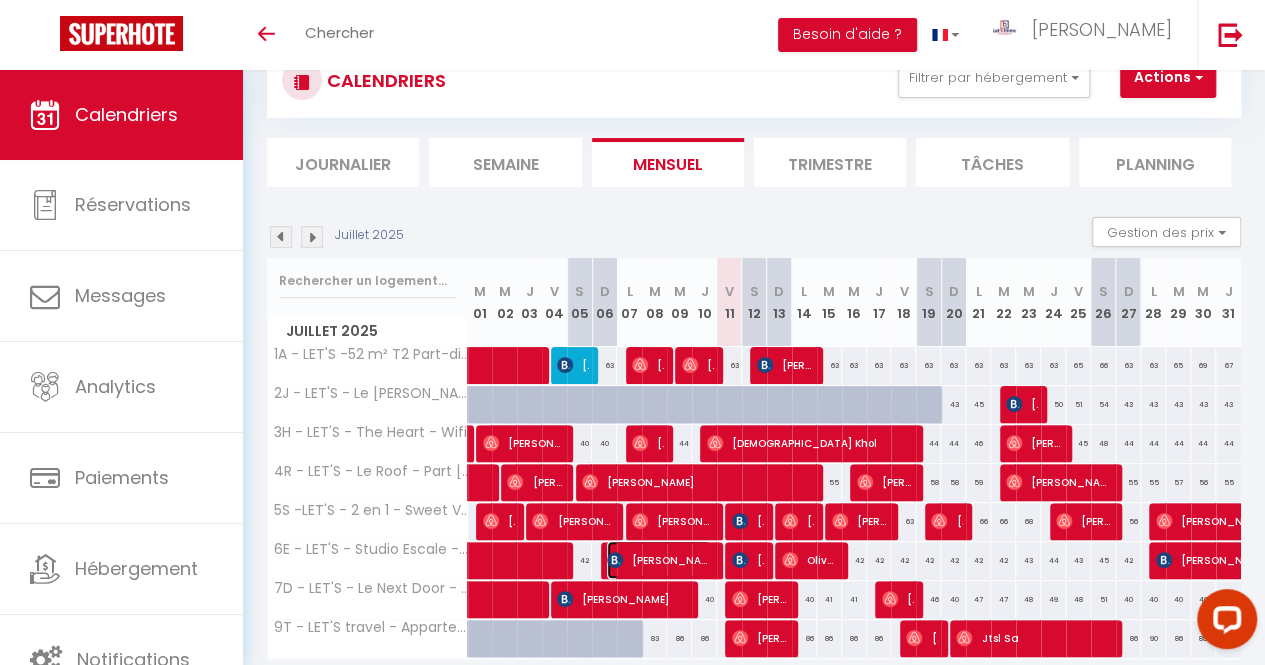 click on "[PERSON_NAME]" at bounding box center [659, 560] 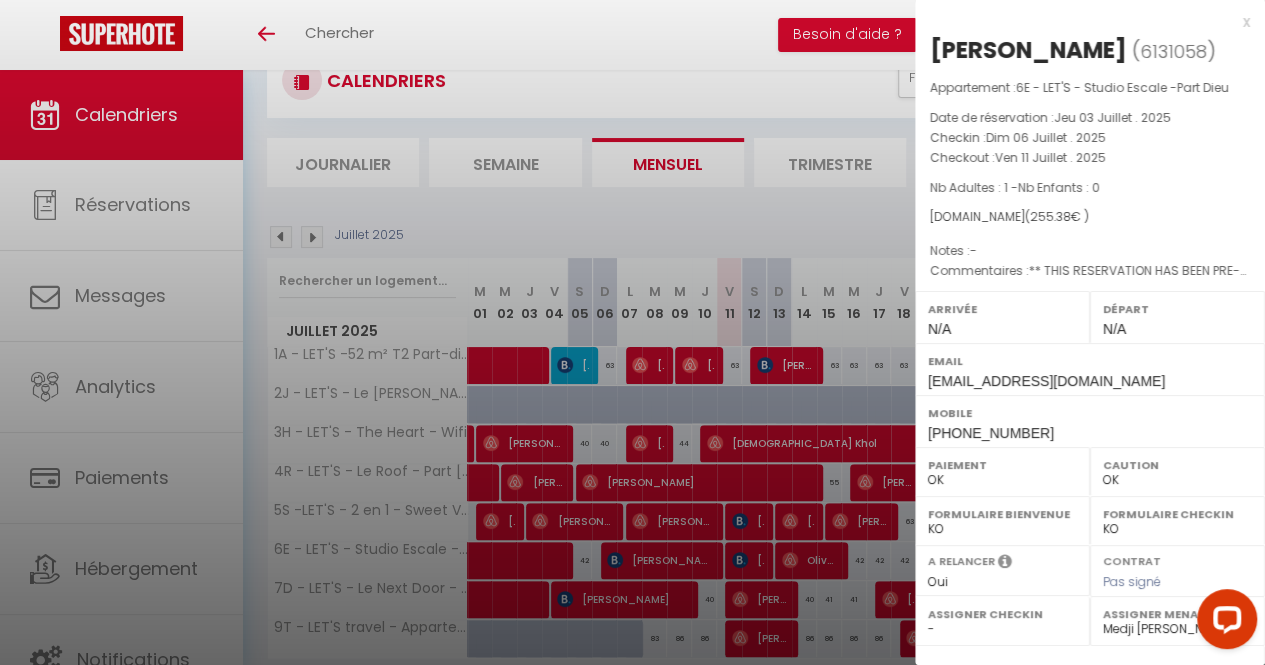 click at bounding box center [632, 332] 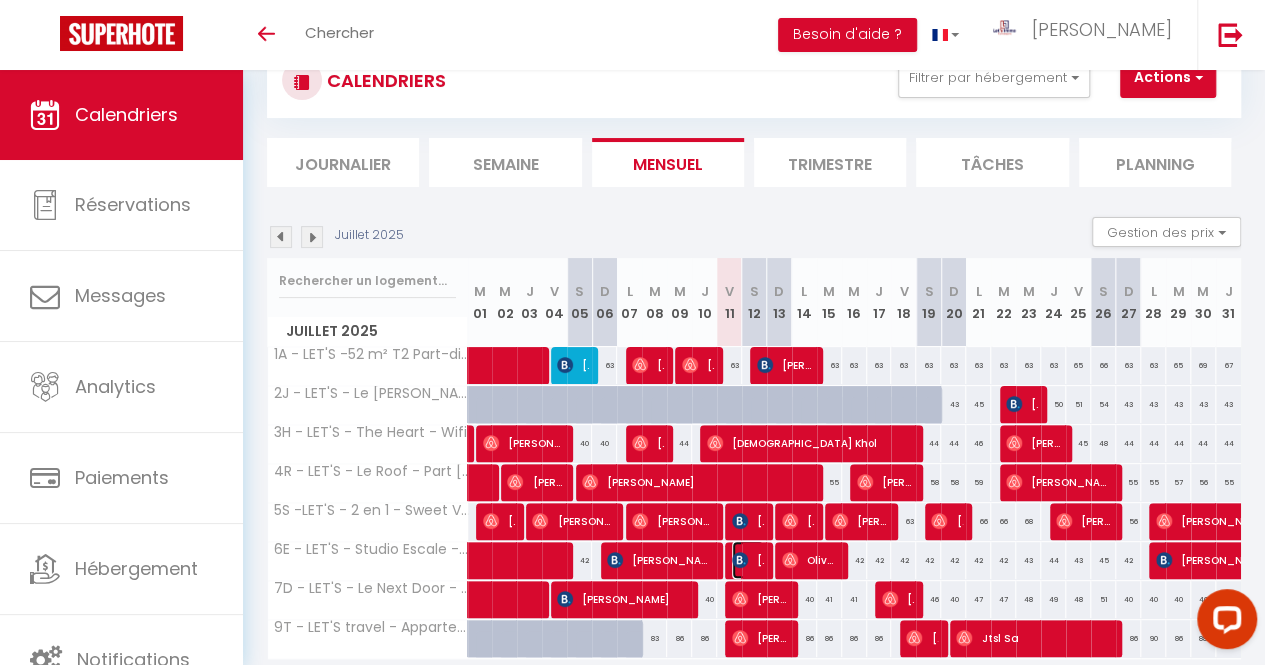 click on "[PERSON_NAME]" at bounding box center (748, 560) 